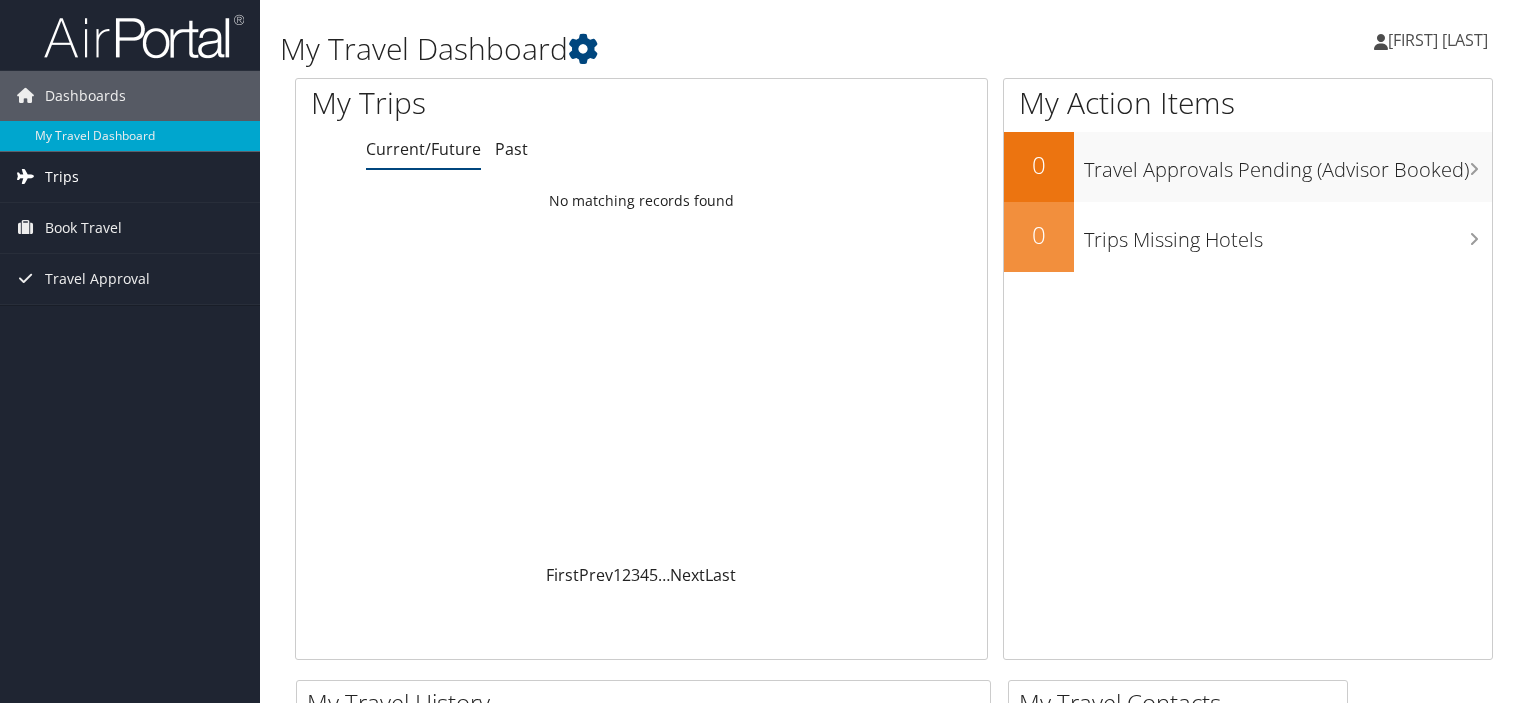 scroll, scrollTop: 0, scrollLeft: 0, axis: both 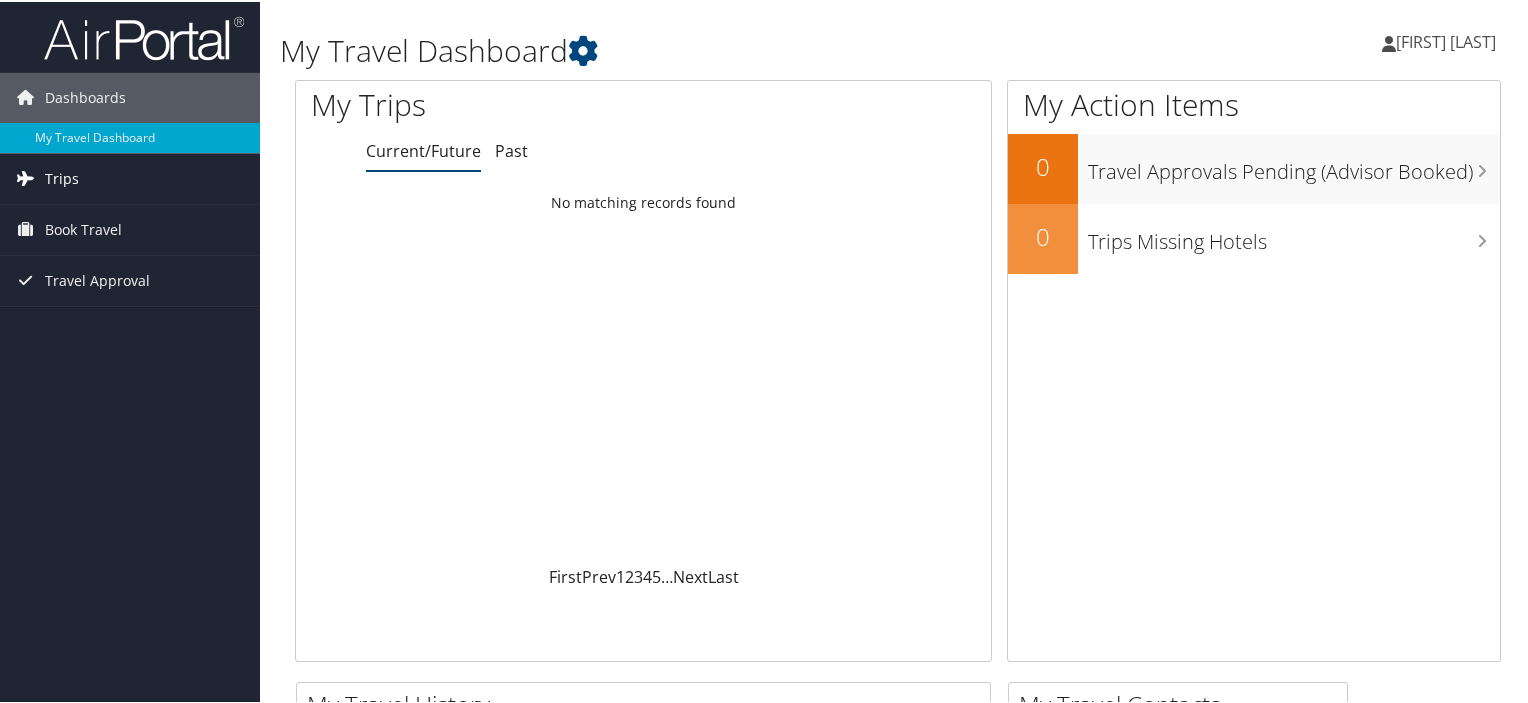 click on "Trips" at bounding box center [130, 177] 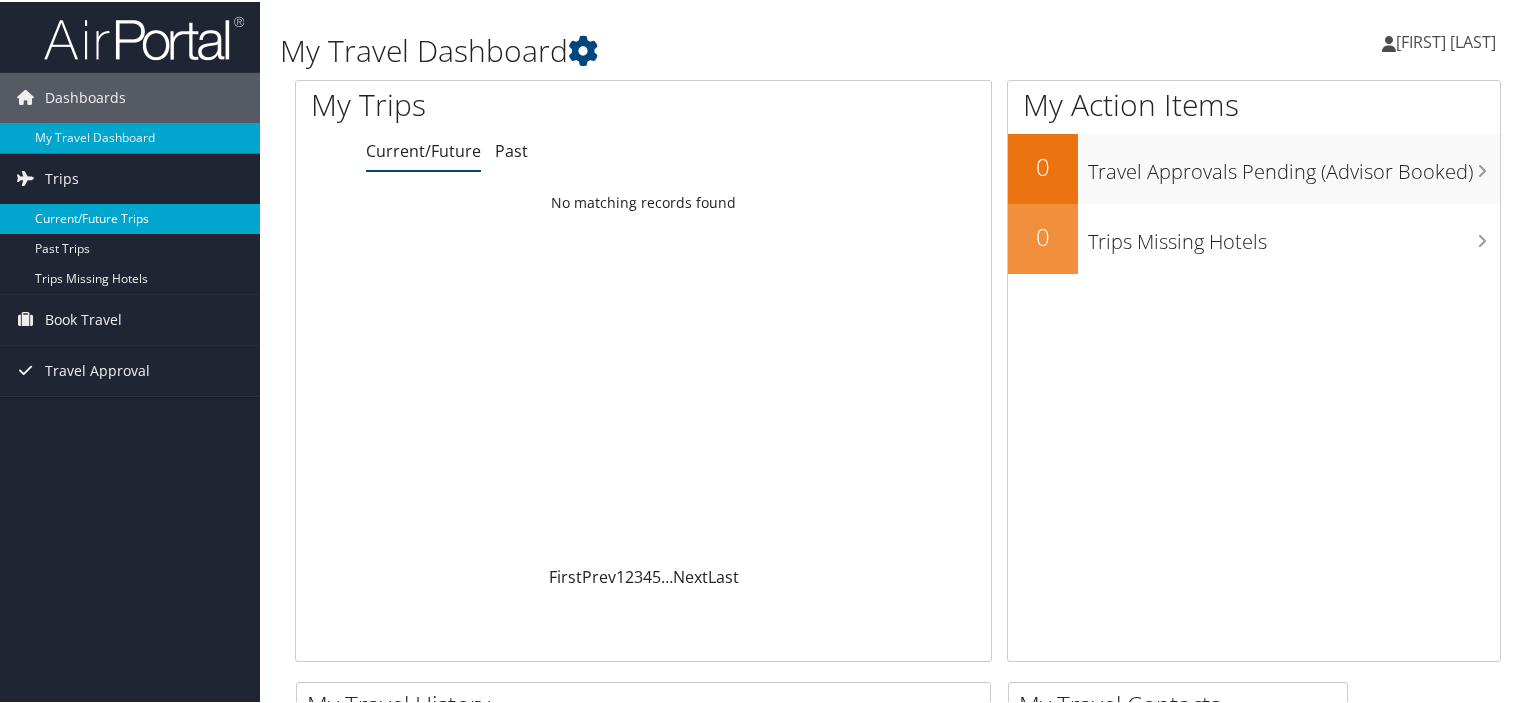 click on "Current/Future Trips" at bounding box center (130, 217) 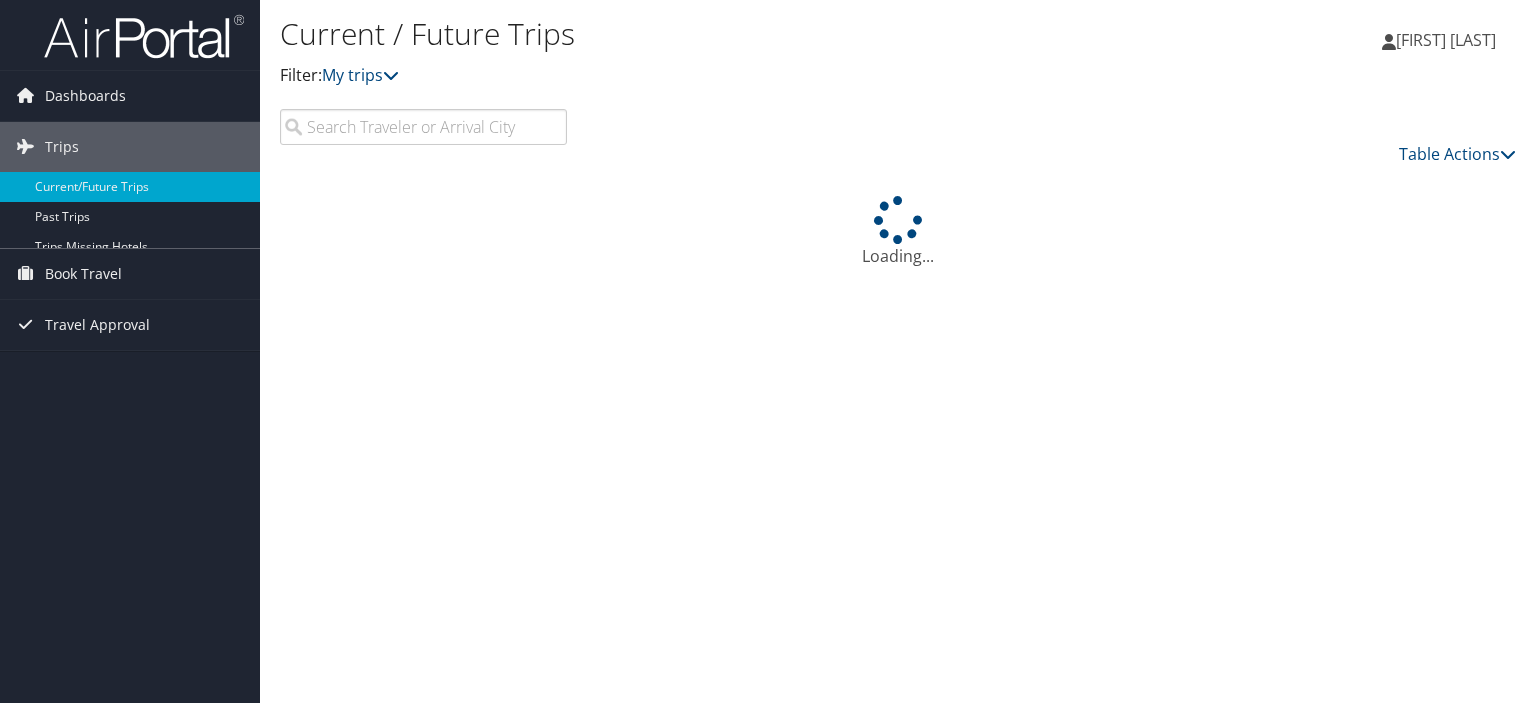 scroll, scrollTop: 0, scrollLeft: 0, axis: both 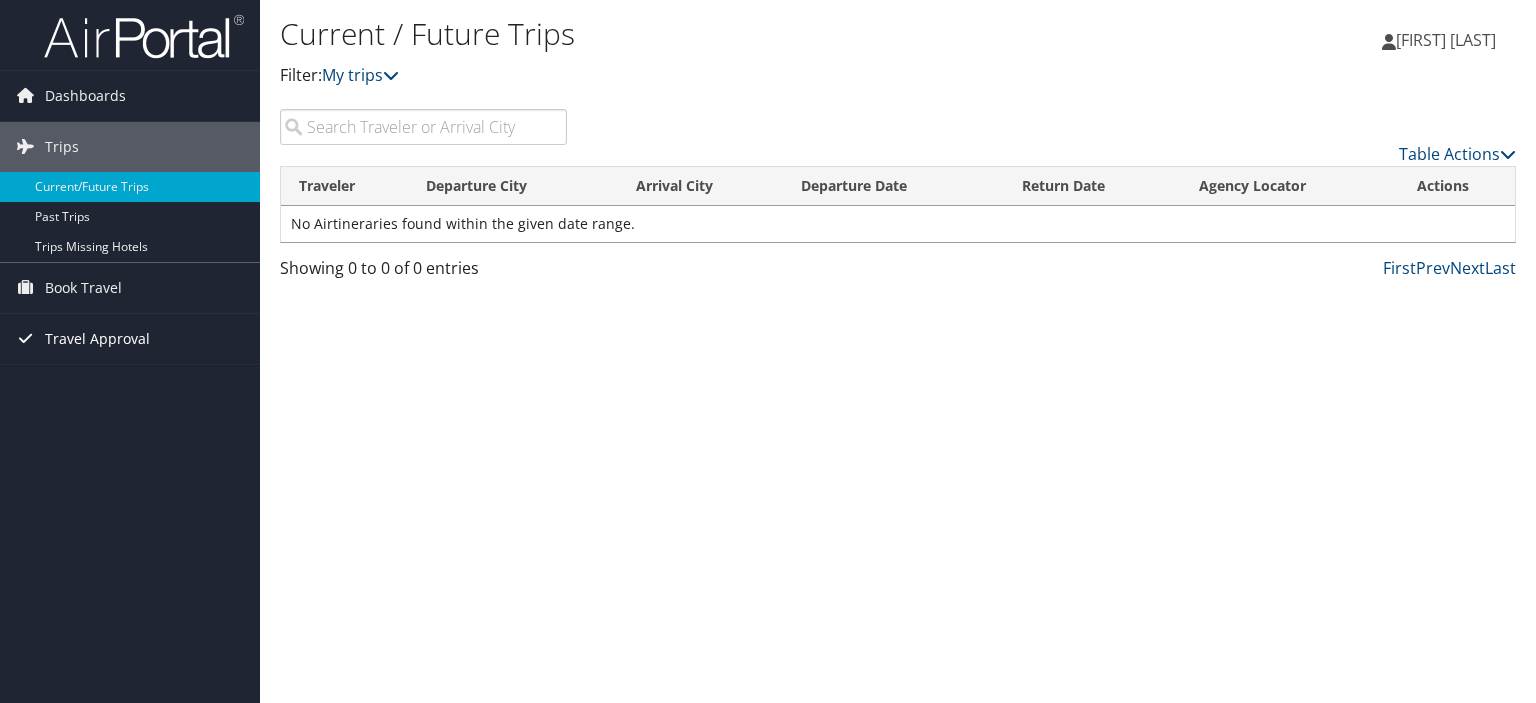click on "Travel Approval" at bounding box center [97, 339] 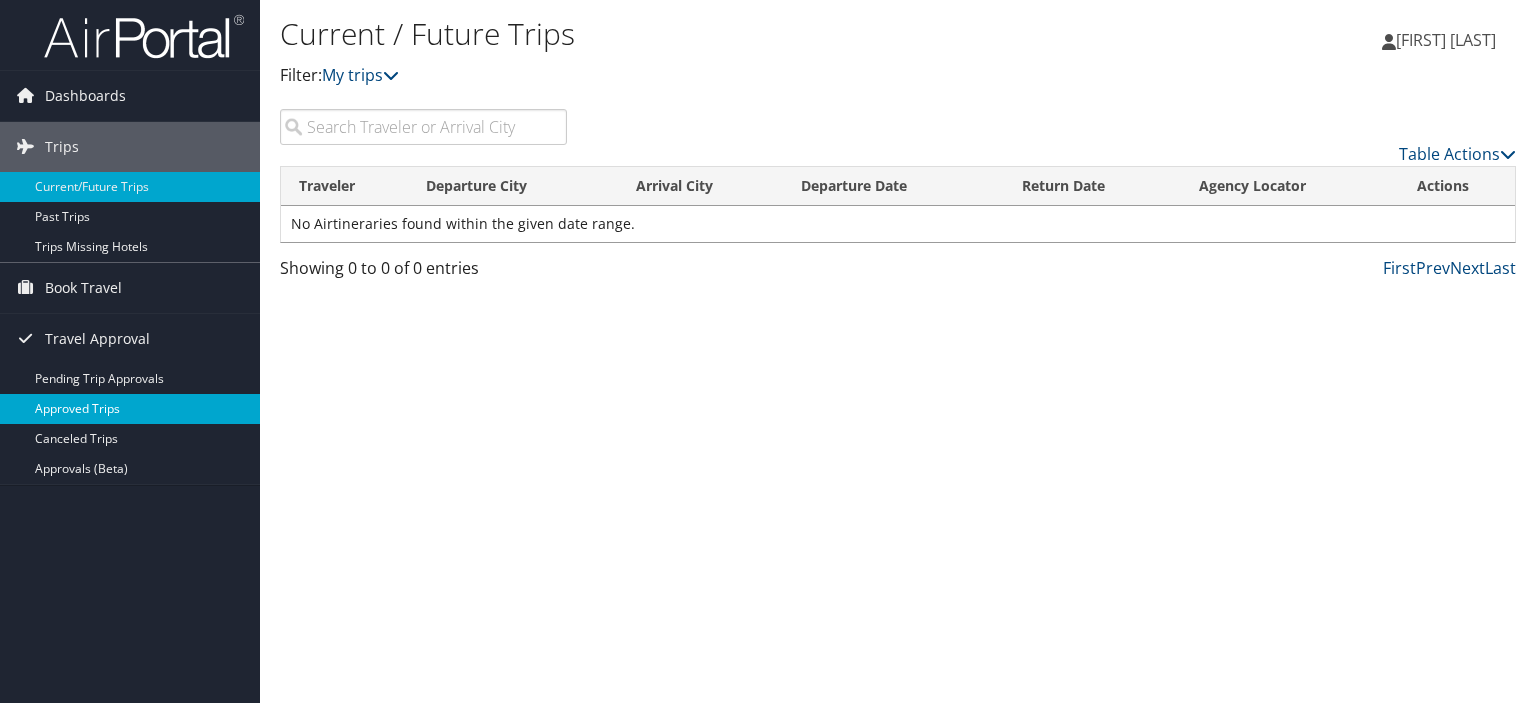 click on "Approved Trips" at bounding box center (130, 409) 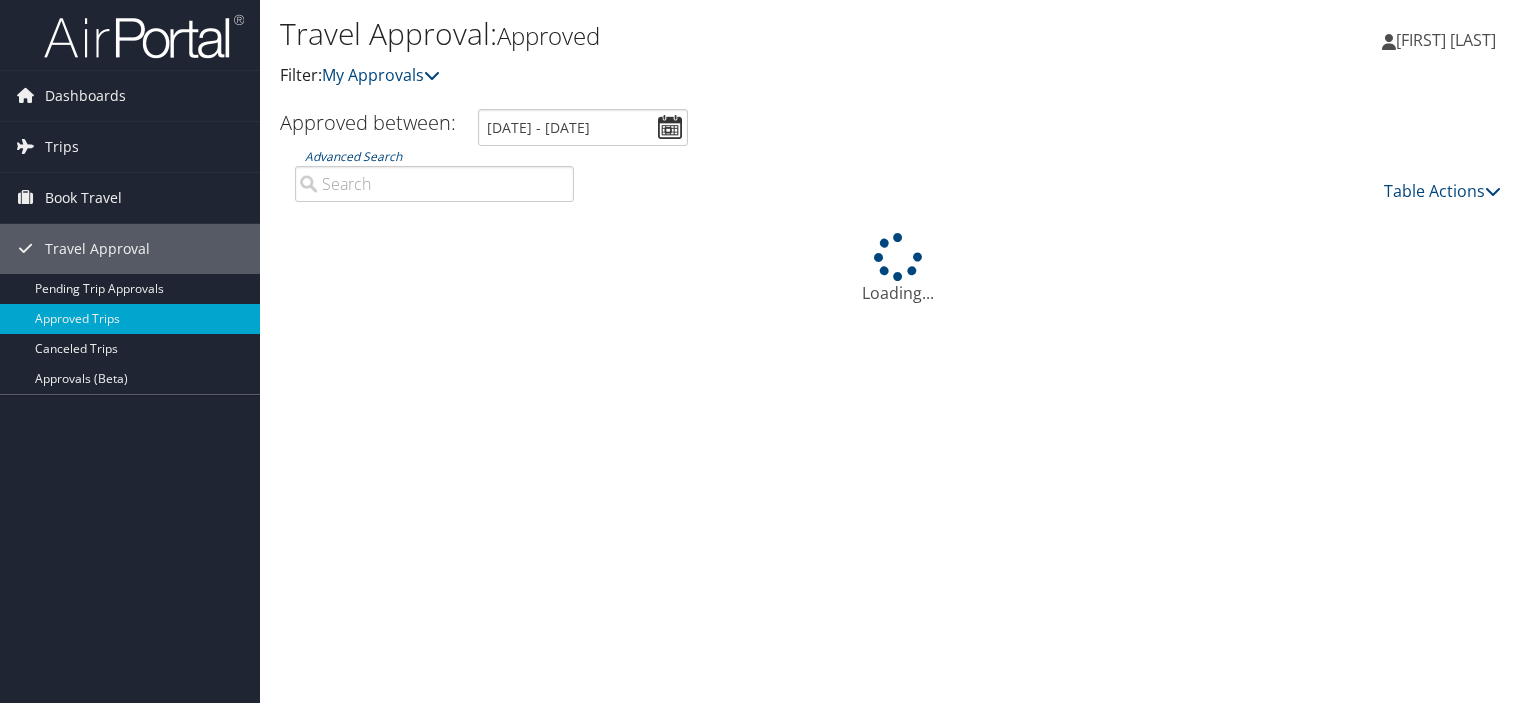 scroll, scrollTop: 0, scrollLeft: 0, axis: both 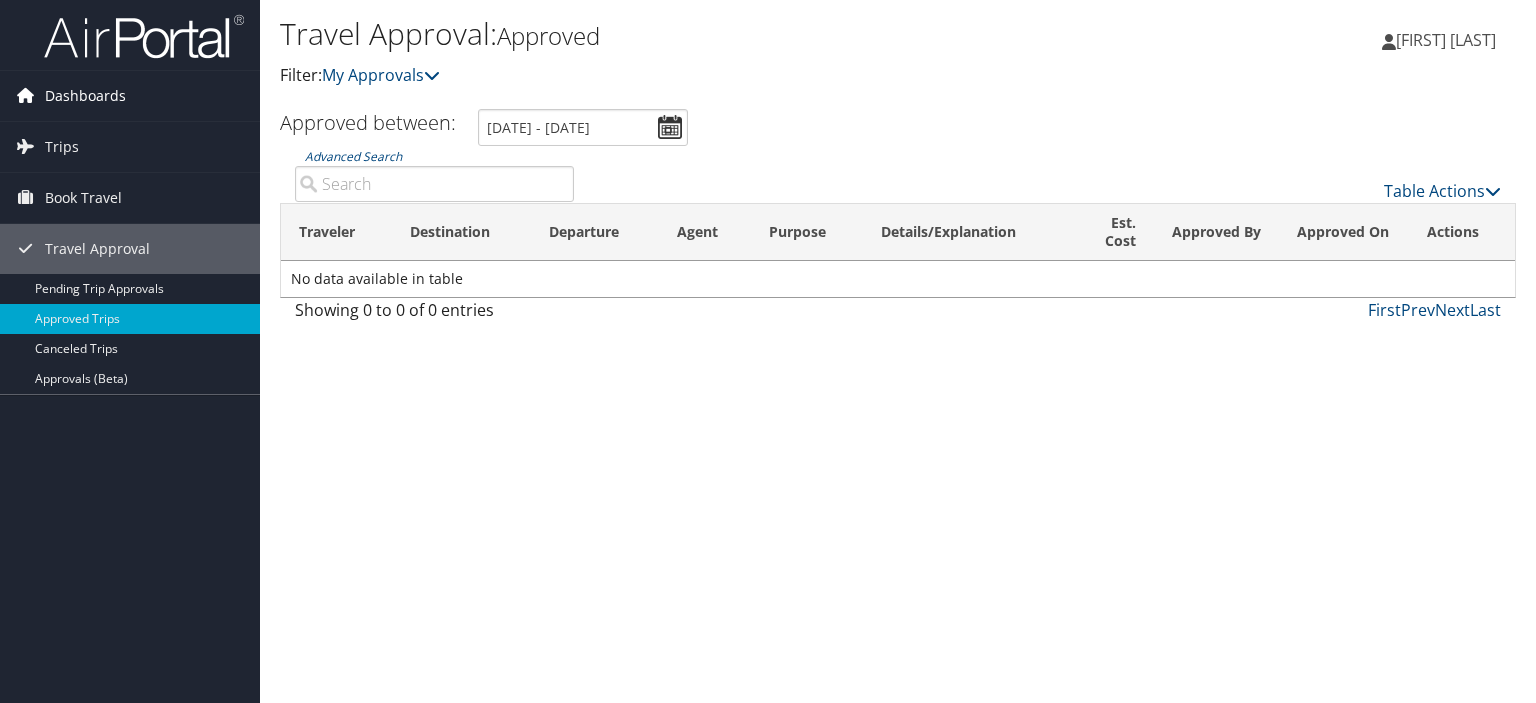 click on "Dashboards" at bounding box center [130, 96] 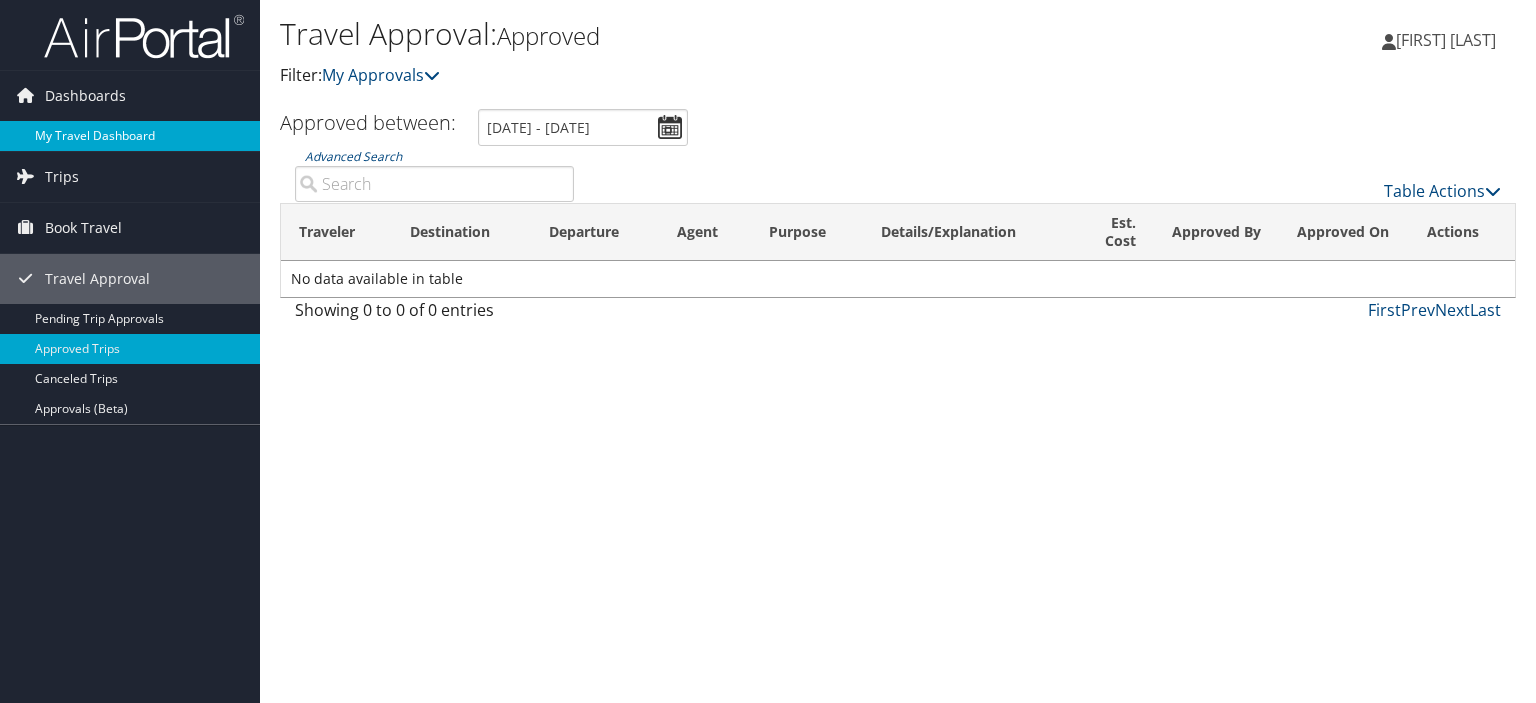 click on "My Travel Dashboard" at bounding box center [130, 136] 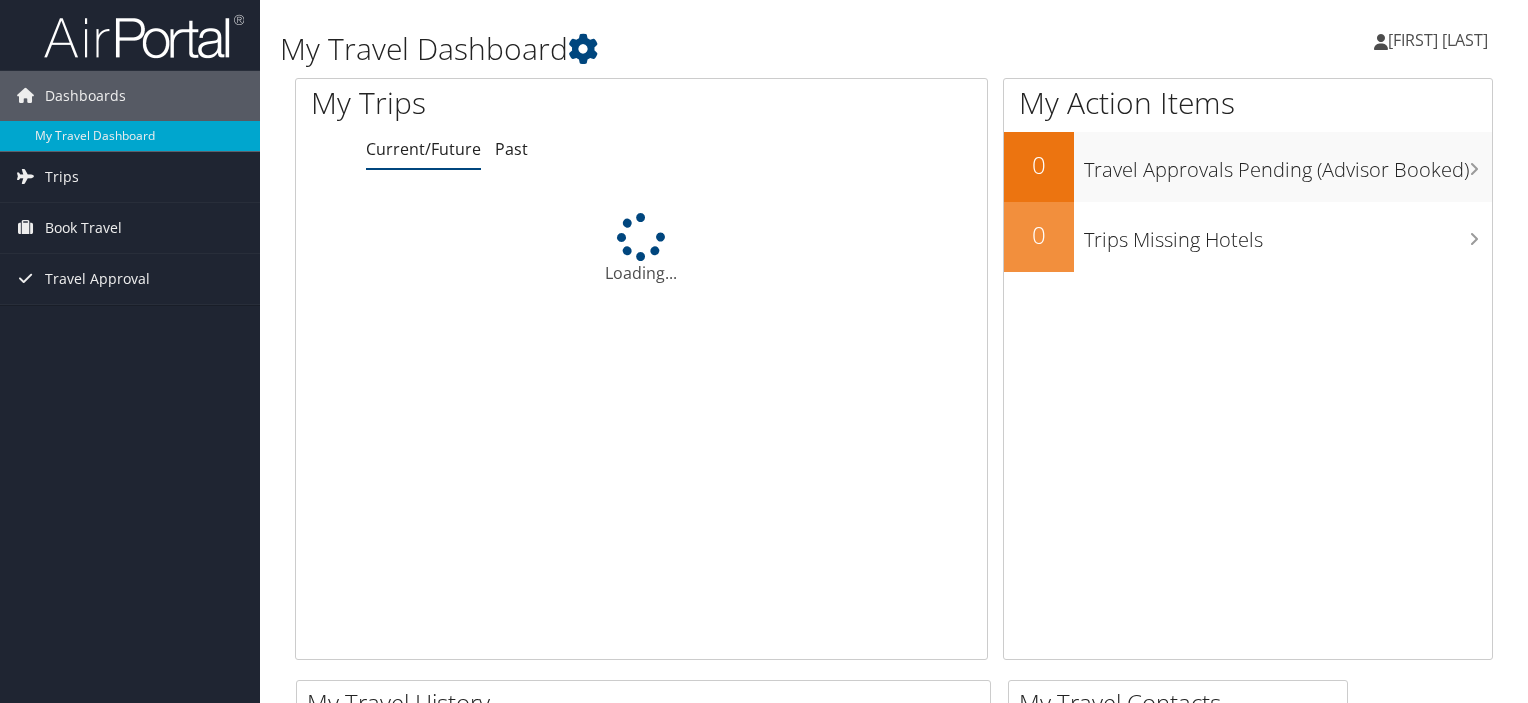 scroll, scrollTop: 0, scrollLeft: 0, axis: both 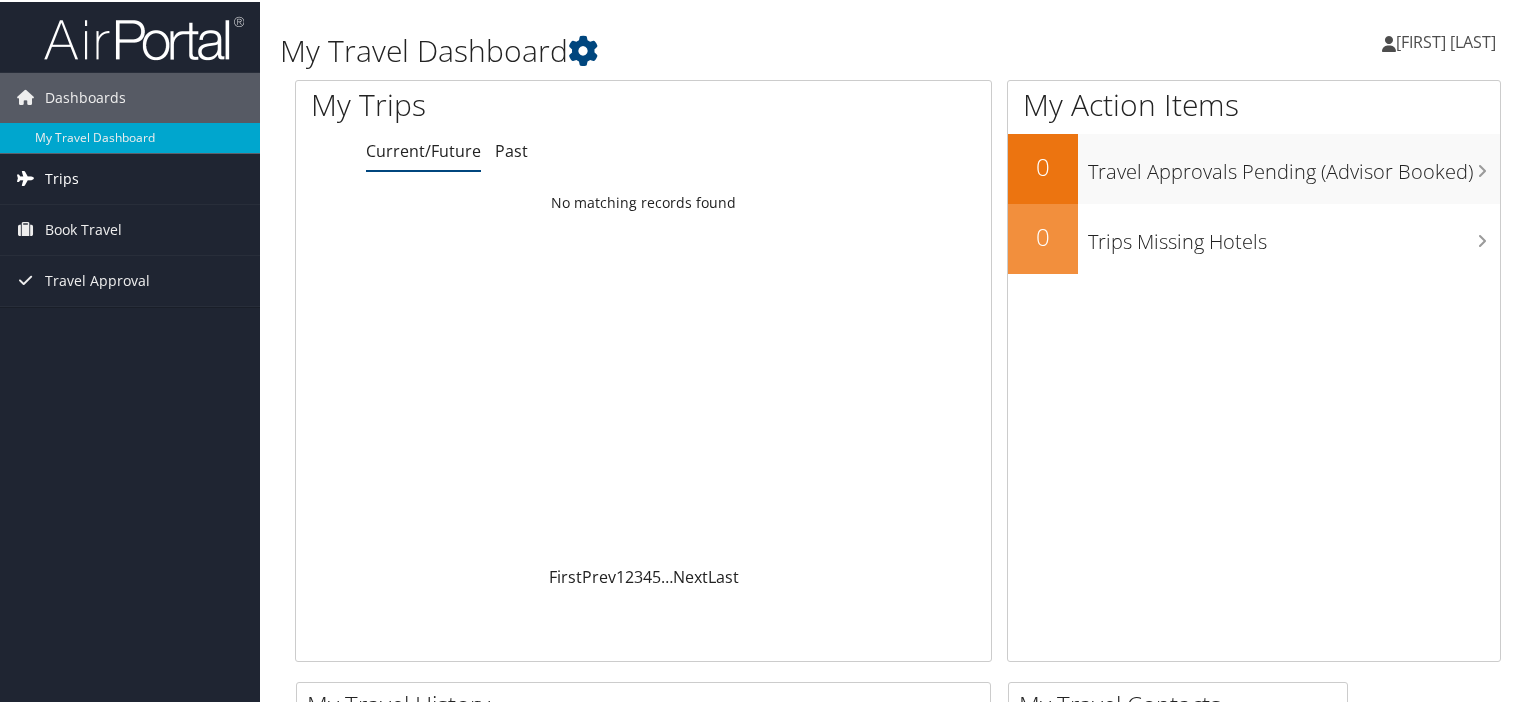 click on "Trips" at bounding box center (62, 177) 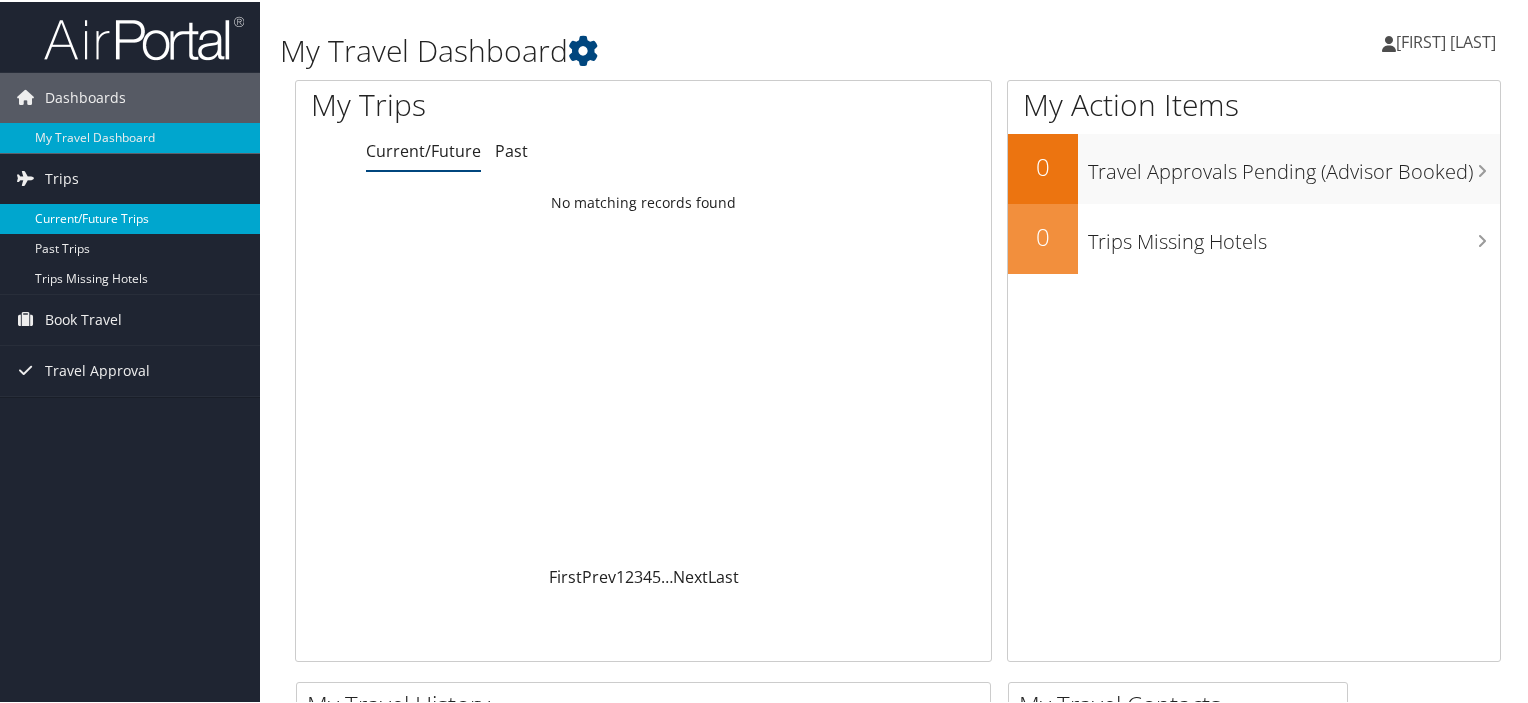 click on "Current/Future Trips" at bounding box center [130, 217] 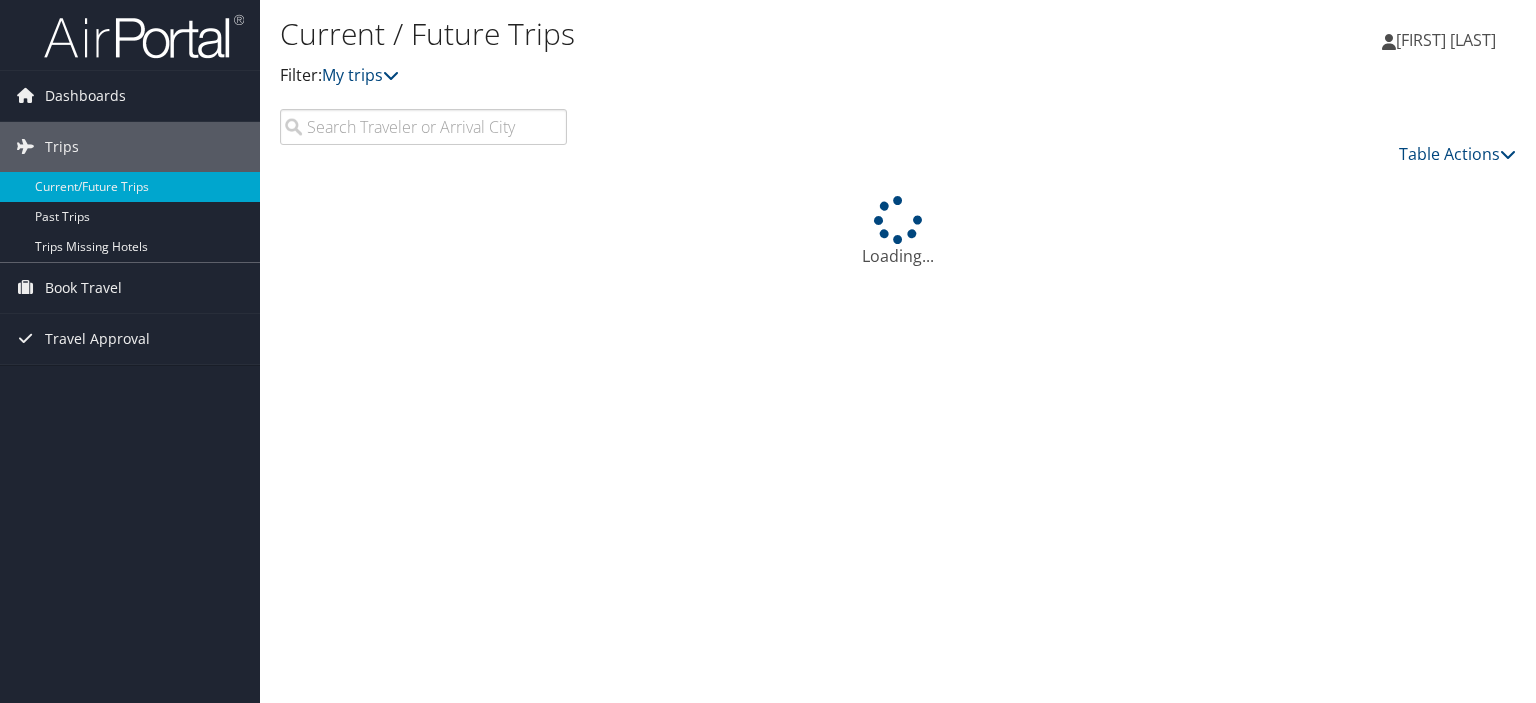 scroll, scrollTop: 0, scrollLeft: 0, axis: both 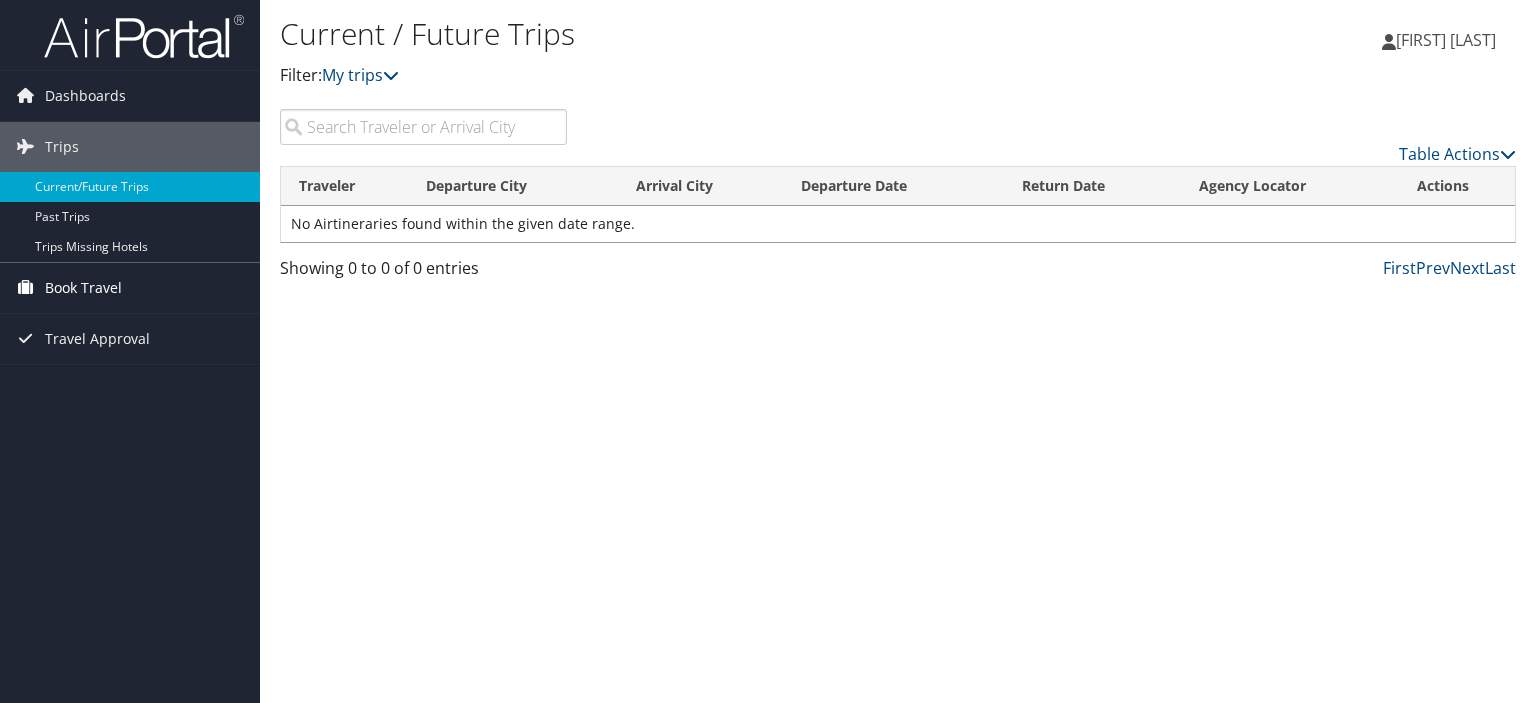 click on "Book Travel" at bounding box center (83, 288) 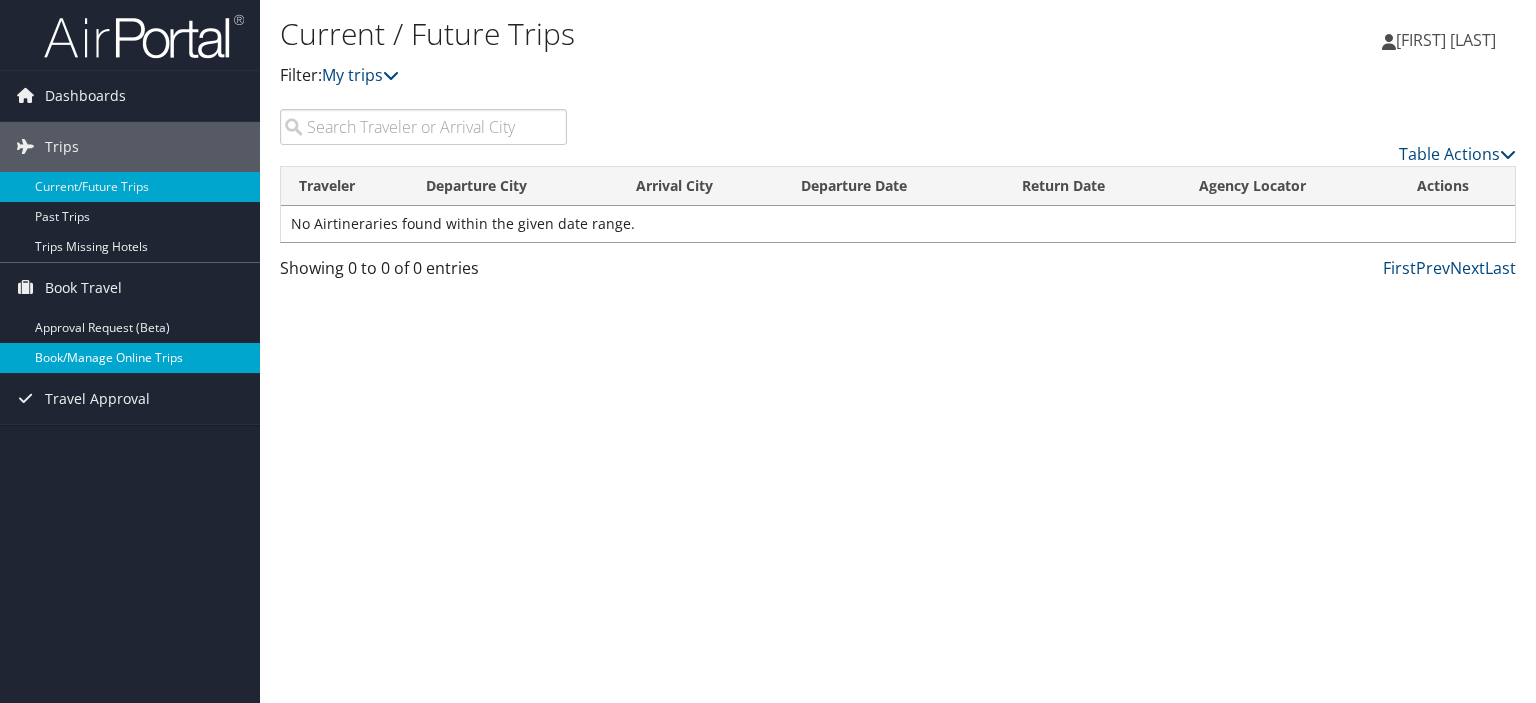 click on "Book/Manage Online Trips" at bounding box center (130, 358) 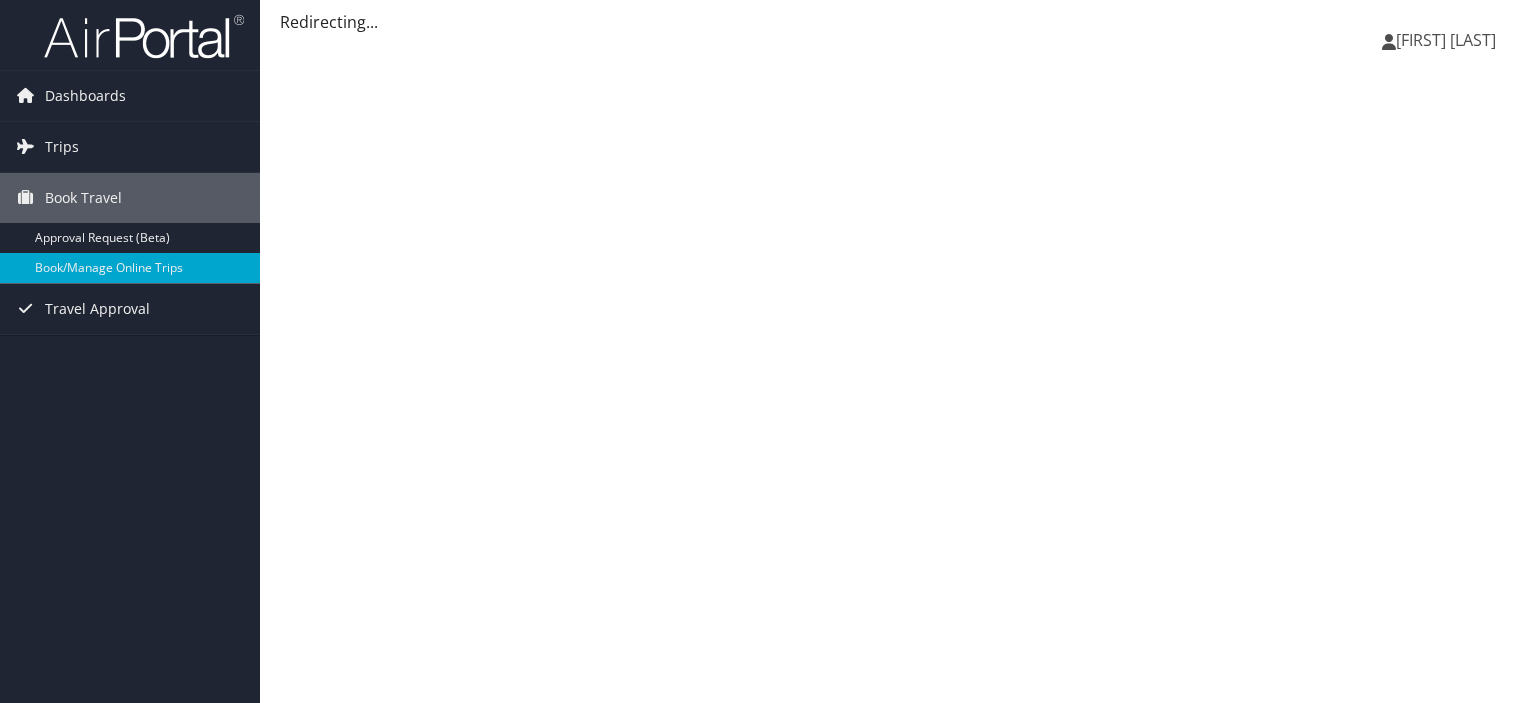 scroll, scrollTop: 0, scrollLeft: 0, axis: both 